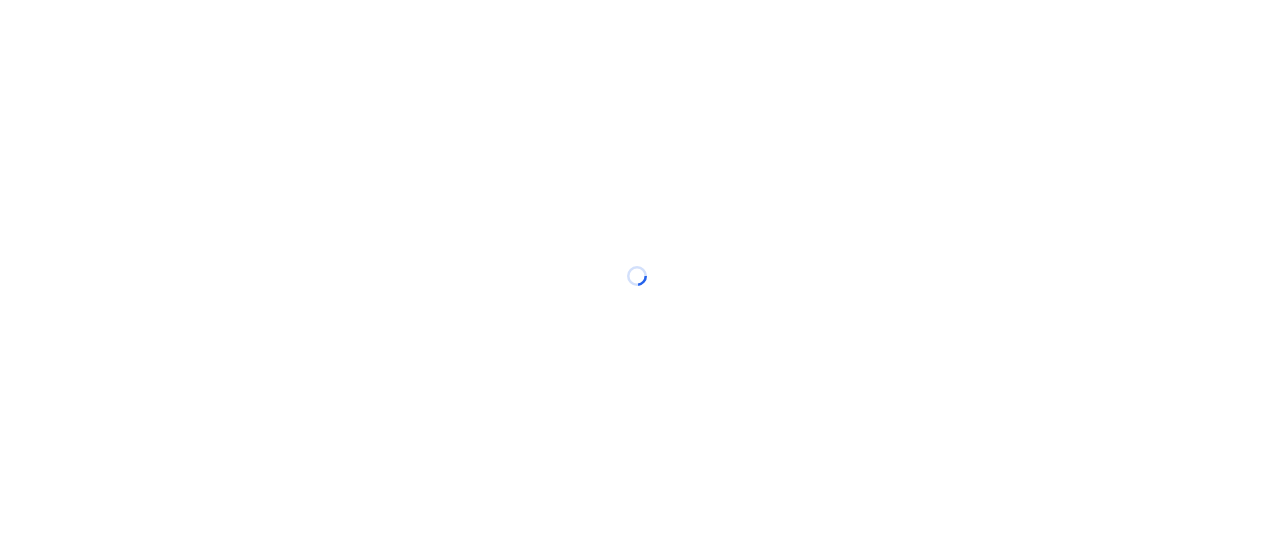 scroll, scrollTop: 0, scrollLeft: 0, axis: both 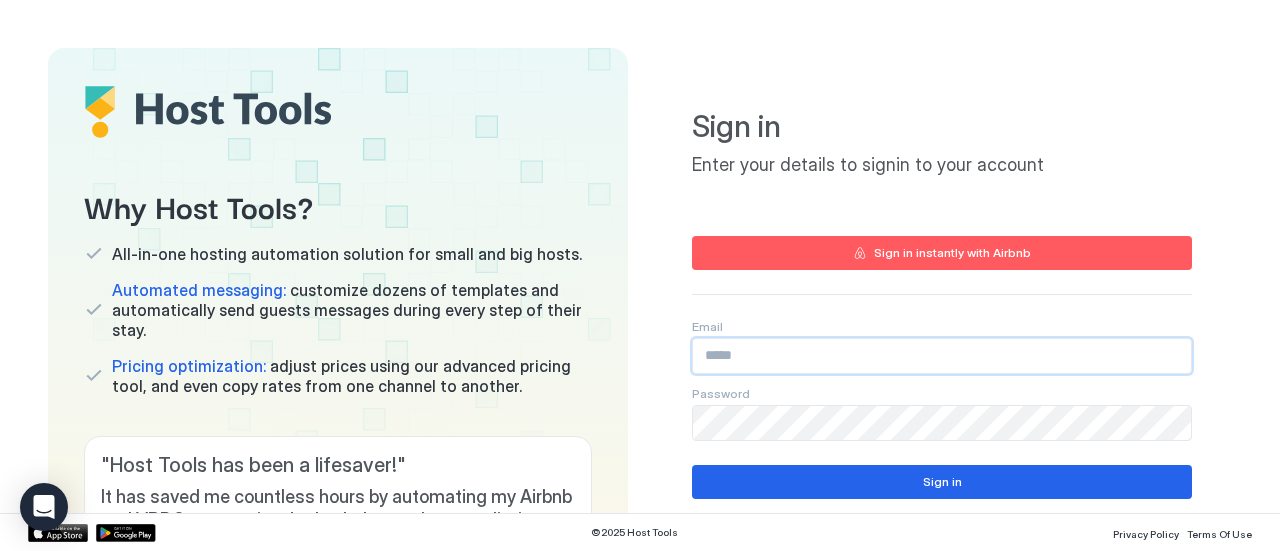 click at bounding box center (942, 356) 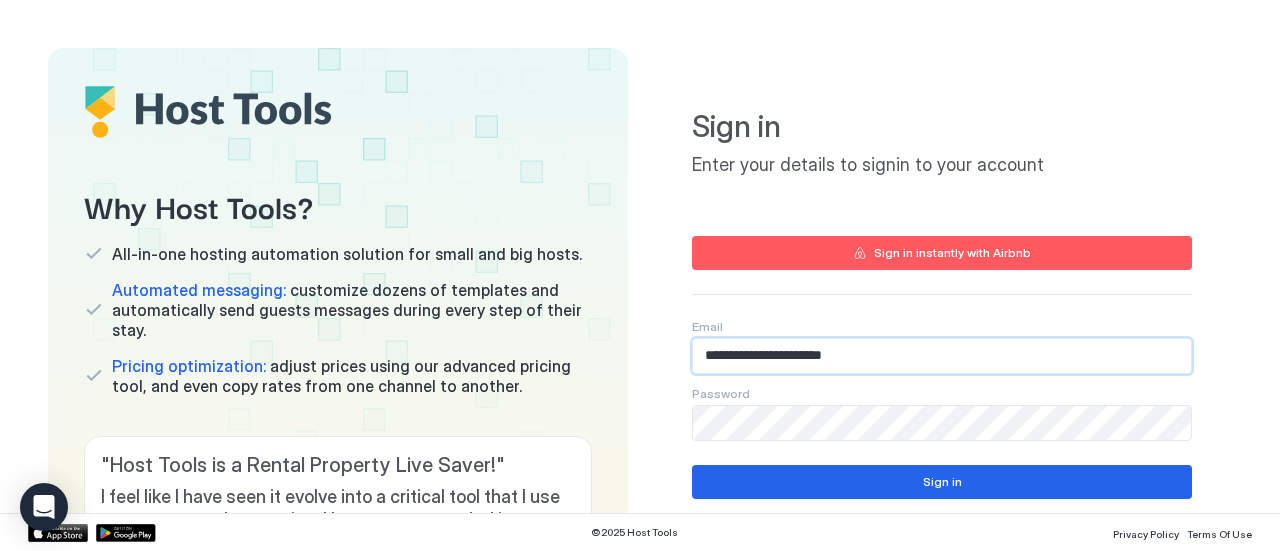type on "**********" 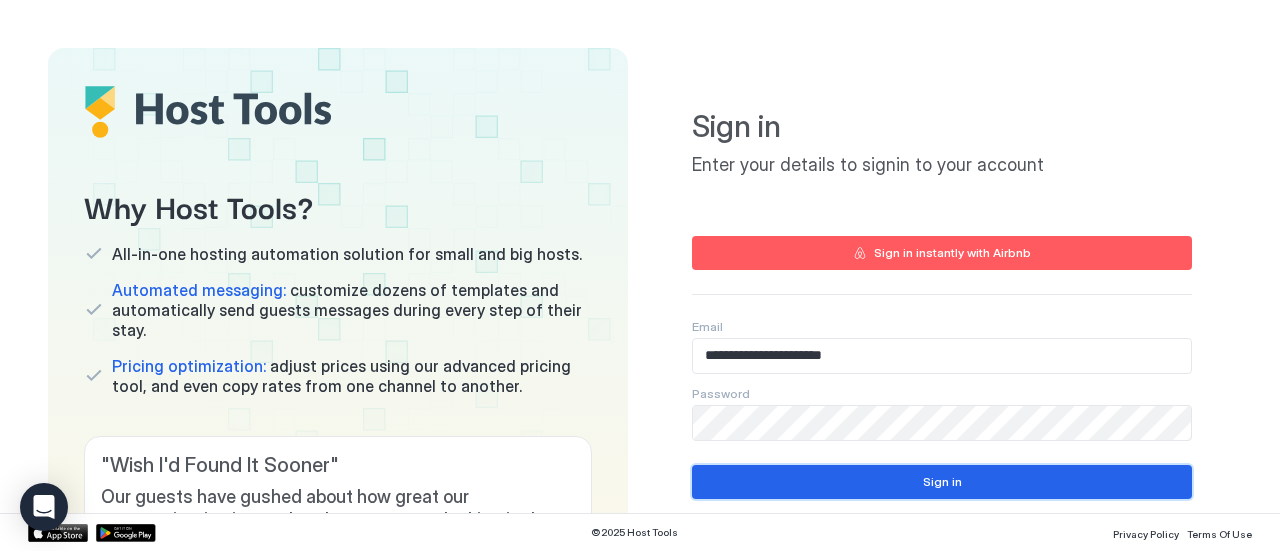 click on "Sign in" at bounding box center (942, 482) 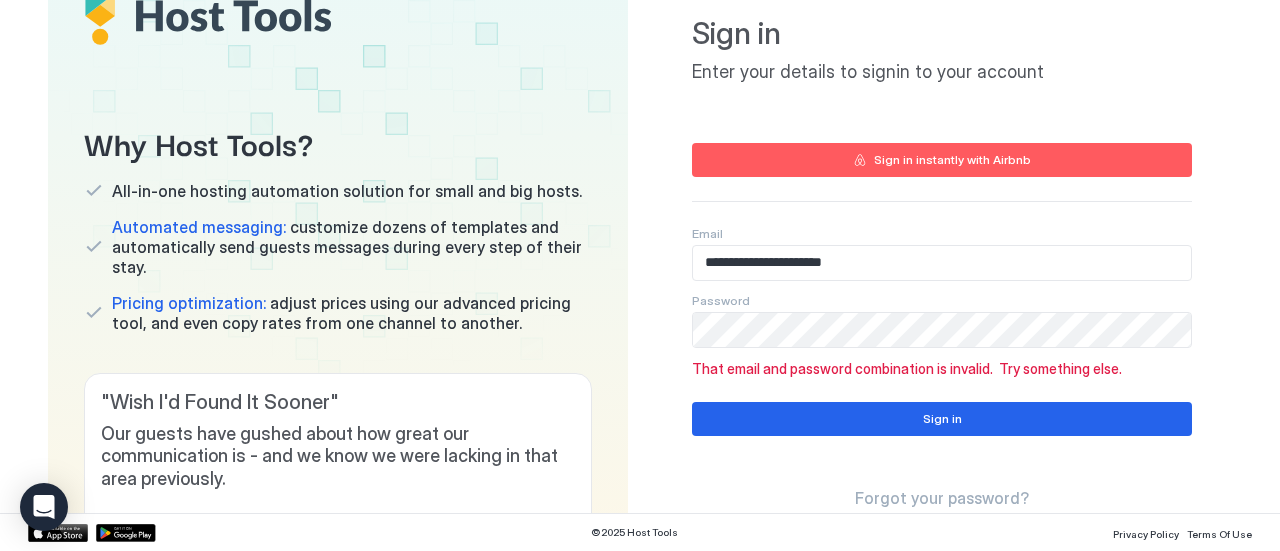 scroll, scrollTop: 103, scrollLeft: 0, axis: vertical 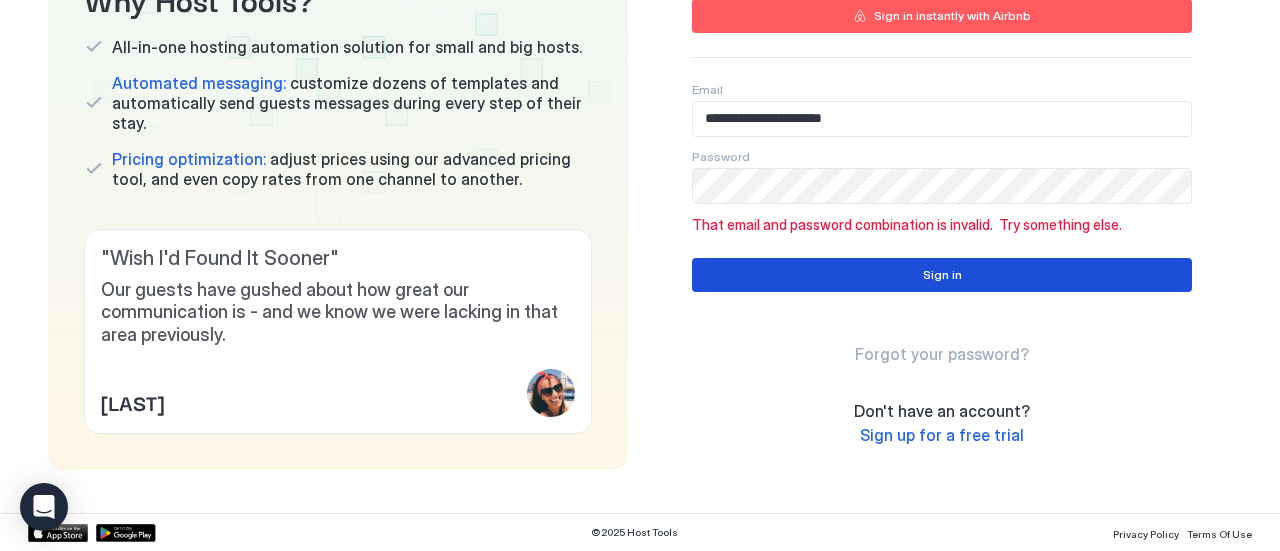 click on "Sign in" at bounding box center [942, 275] 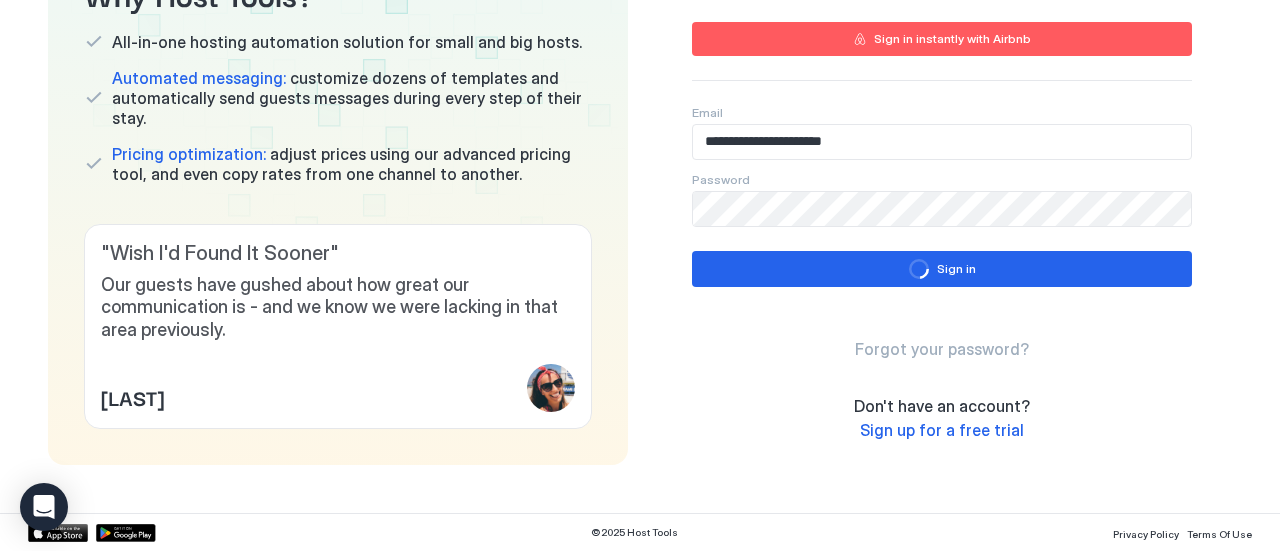 scroll, scrollTop: 237, scrollLeft: 0, axis: vertical 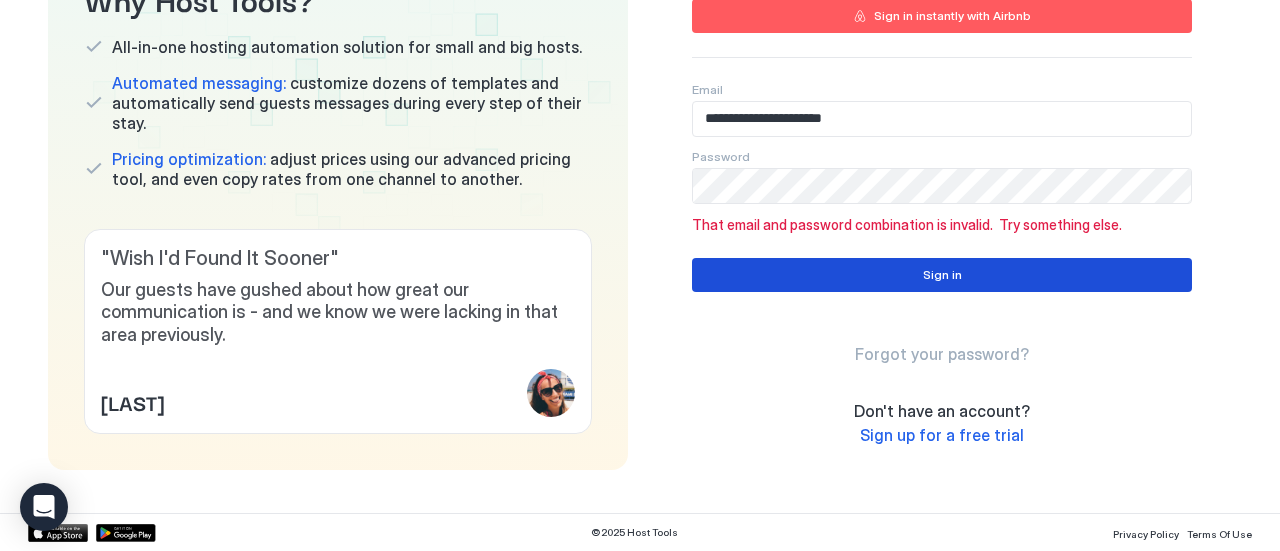 click on "Sign in" at bounding box center [942, 275] 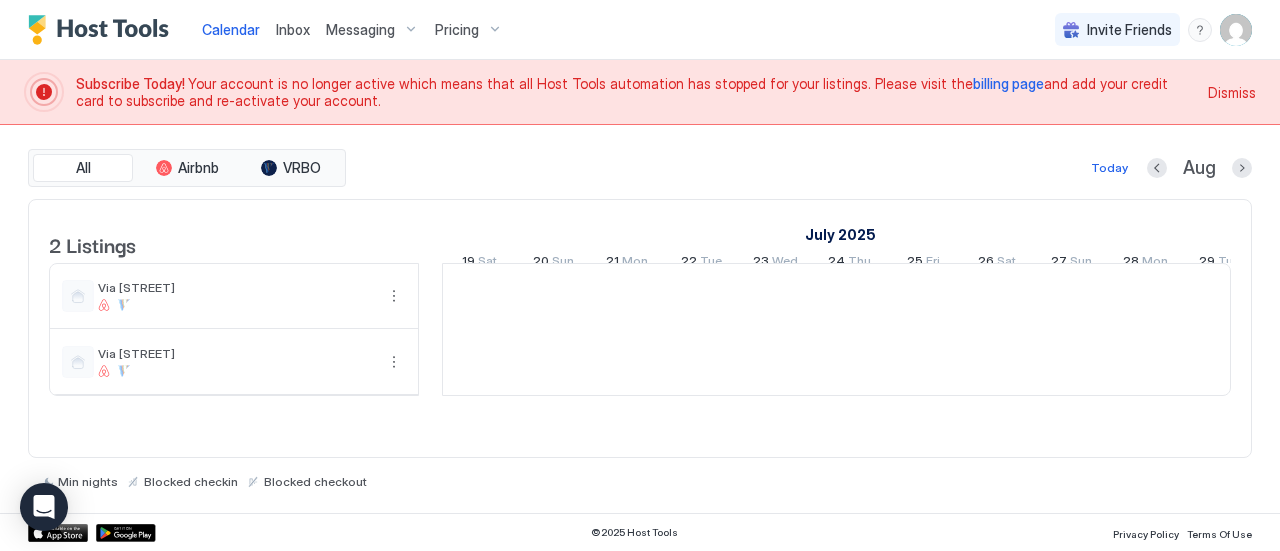 scroll, scrollTop: 0, scrollLeft: 1111, axis: horizontal 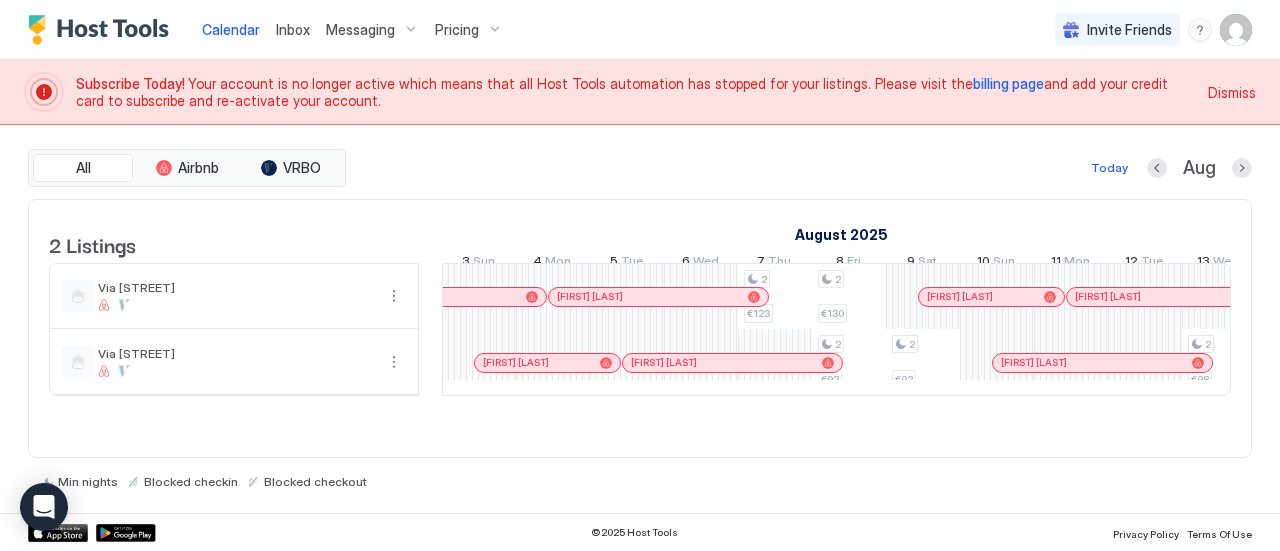 click on "billing page" at bounding box center [1008, 83] 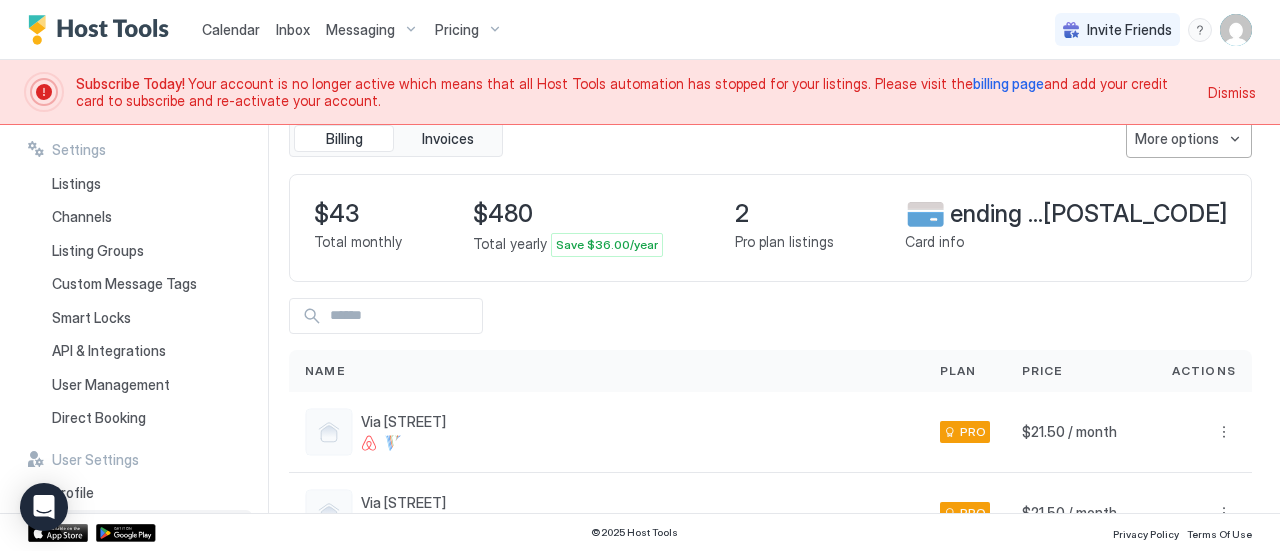 scroll, scrollTop: 96, scrollLeft: 0, axis: vertical 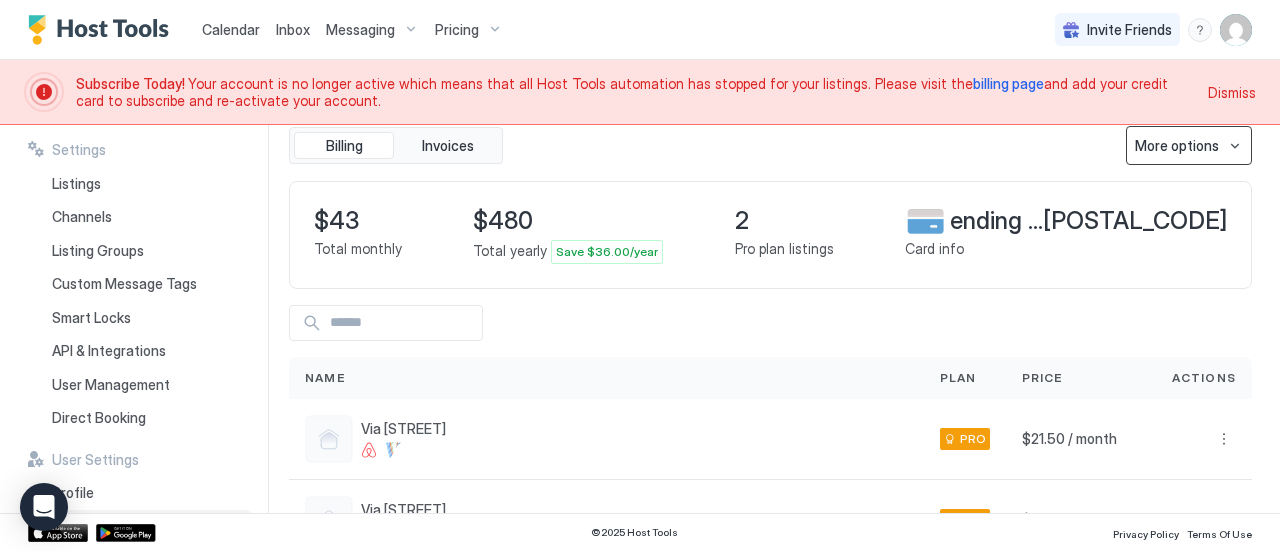 click on "More options" at bounding box center [1177, 145] 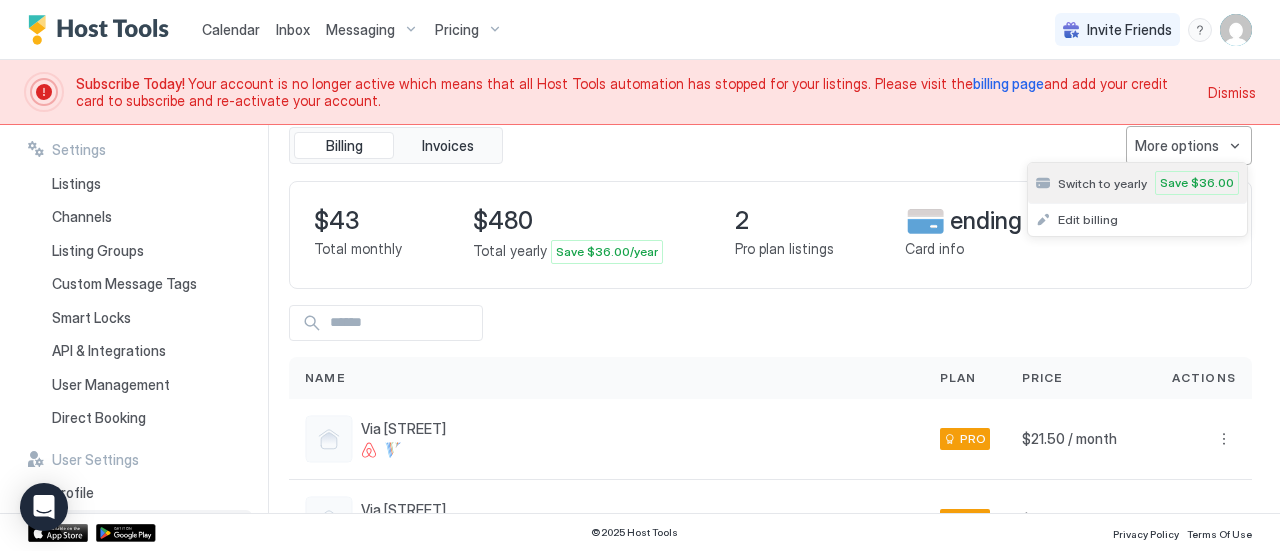 click on "Save $36.00" at bounding box center [1197, 183] 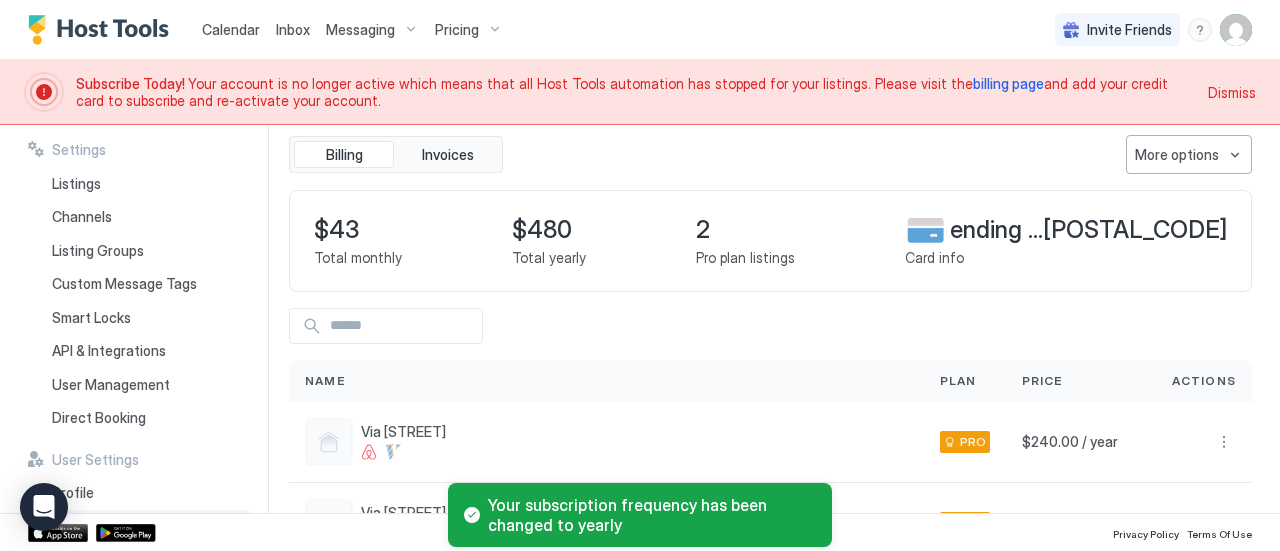 scroll, scrollTop: 74, scrollLeft: 0, axis: vertical 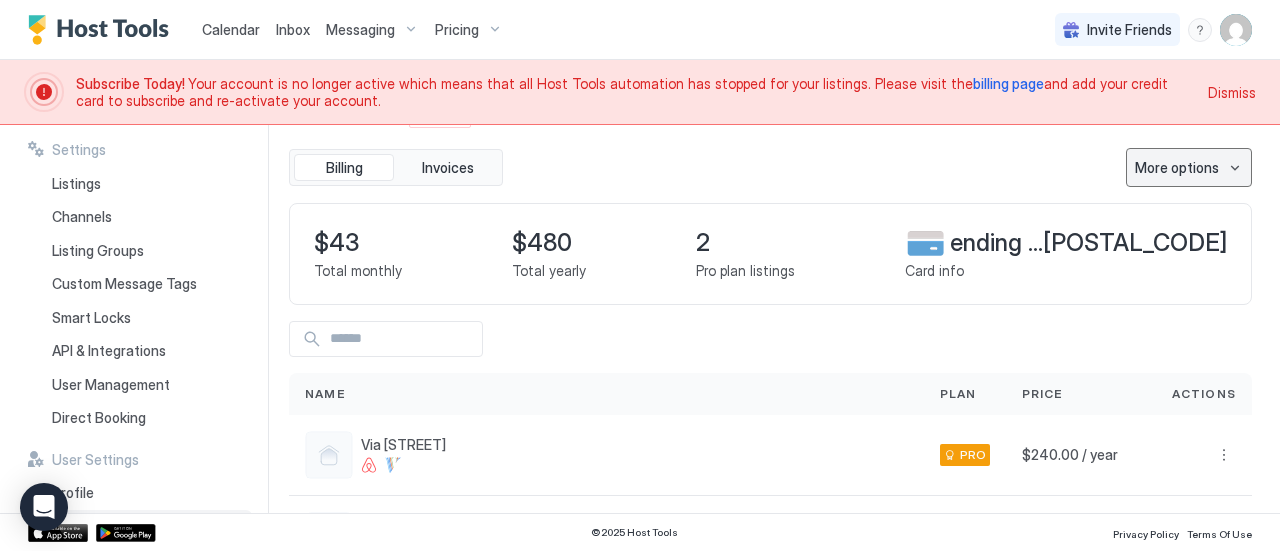 click on "More options" at bounding box center [1189, 167] 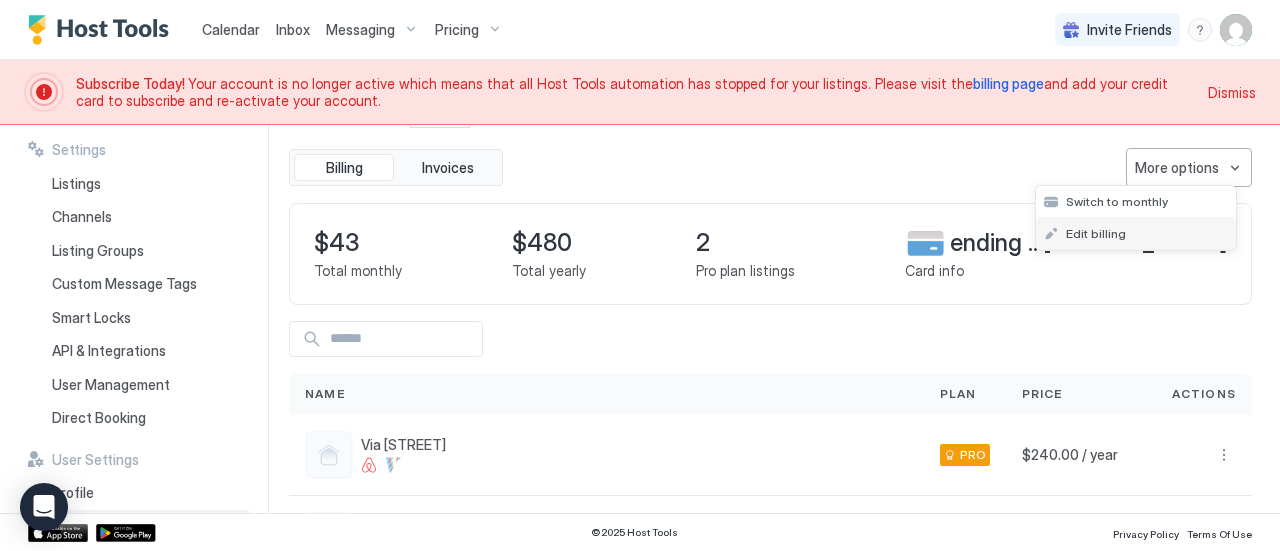 click on "Edit billing" at bounding box center [1136, 234] 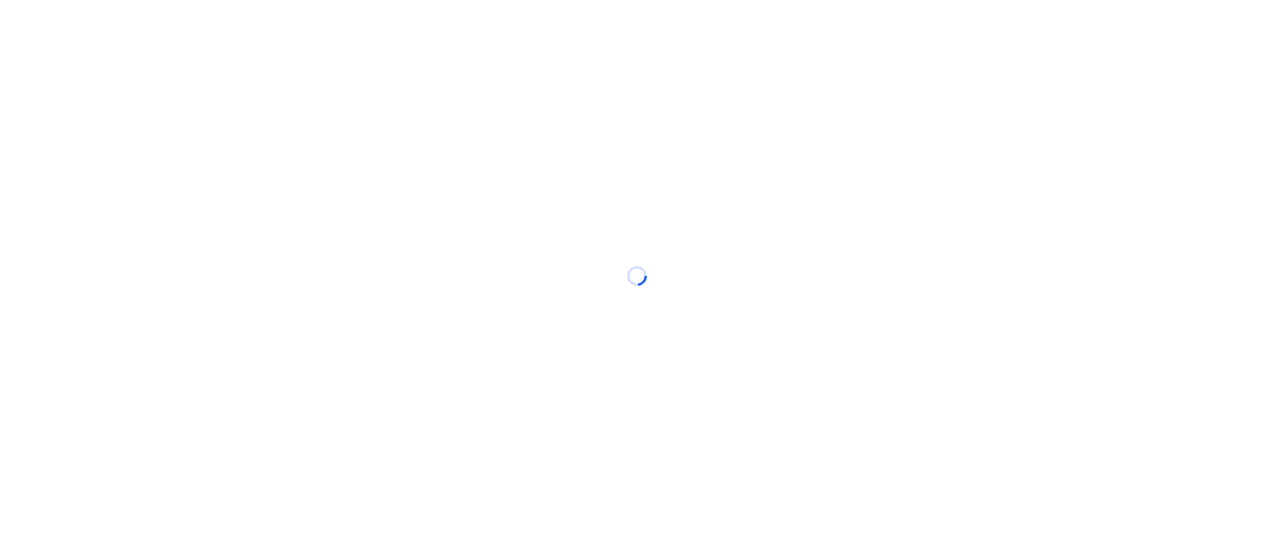 scroll, scrollTop: 0, scrollLeft: 0, axis: both 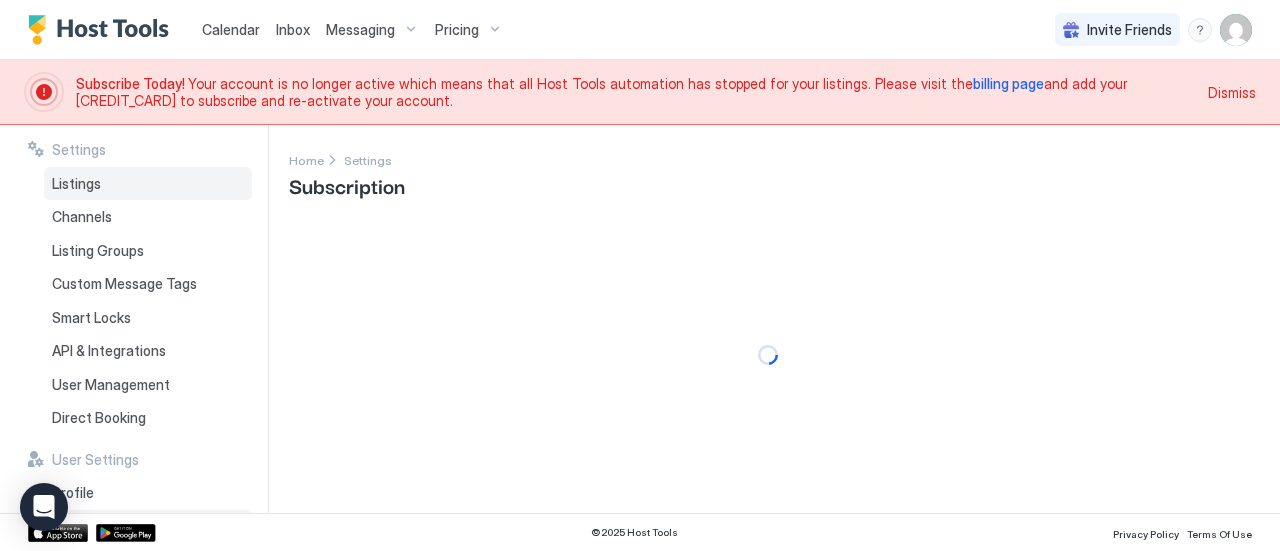 click on "Listings" at bounding box center [148, 184] 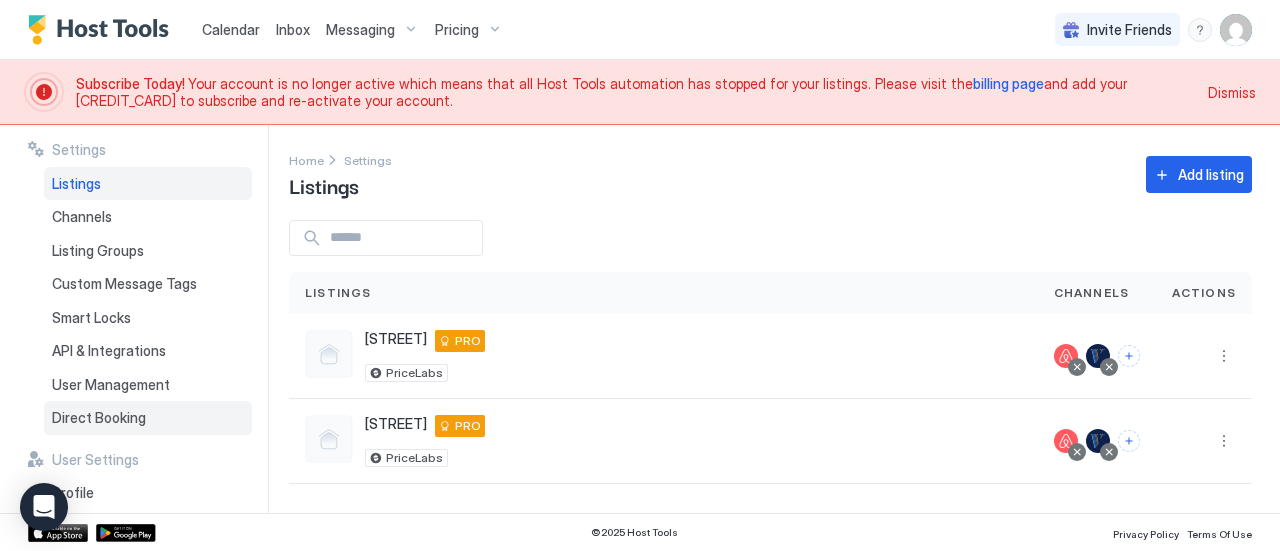 click on "Direct Booking" at bounding box center [99, 418] 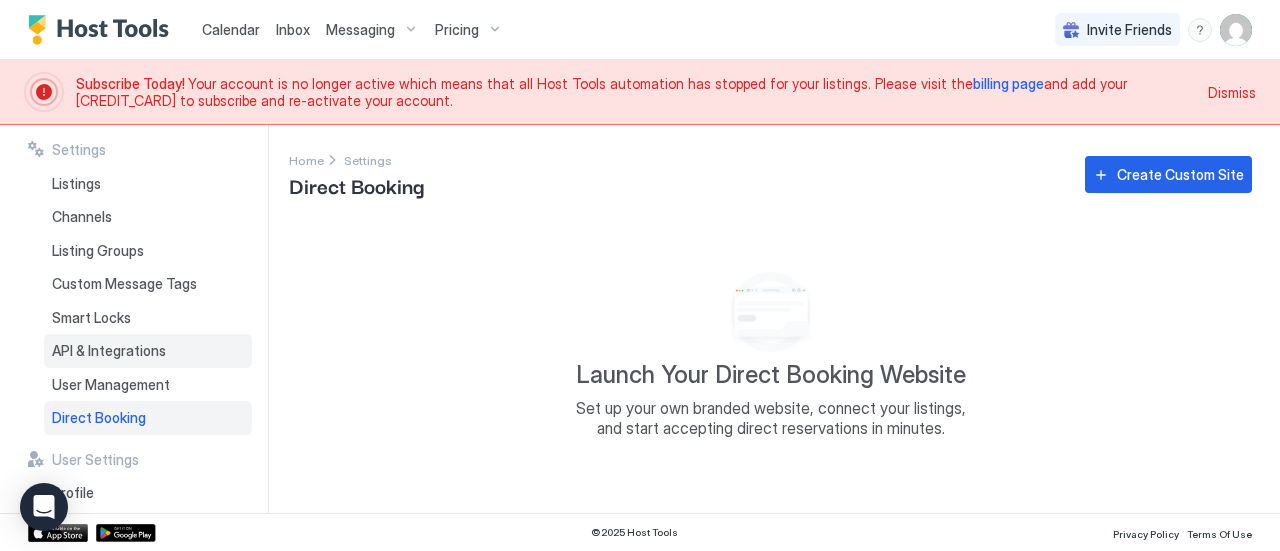 click on "API & Integrations" at bounding box center [148, 351] 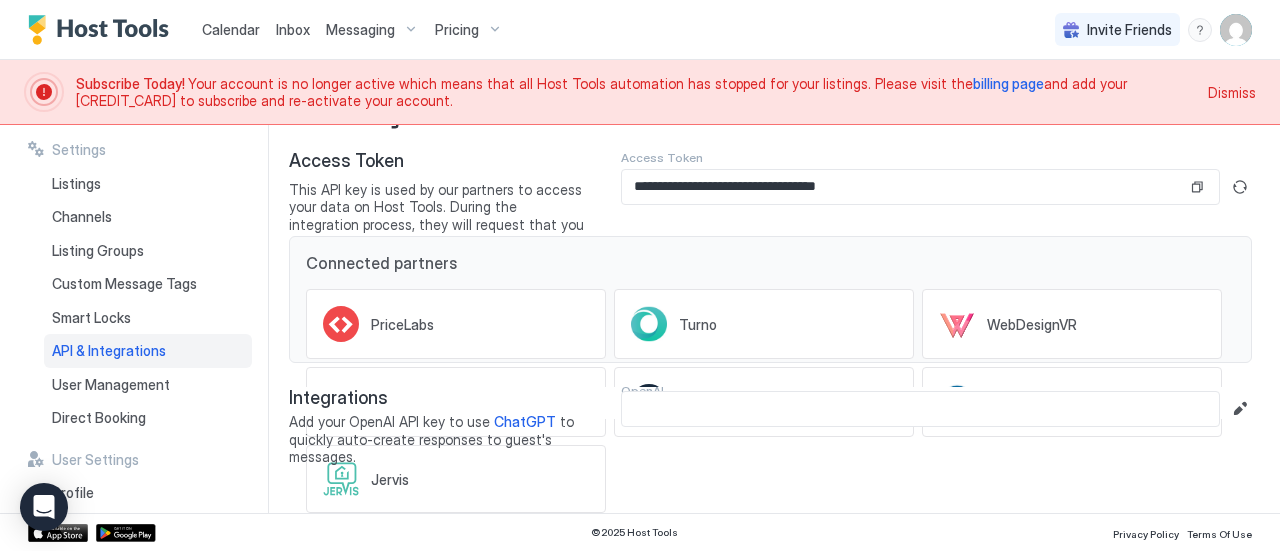 scroll, scrollTop: 132, scrollLeft: 0, axis: vertical 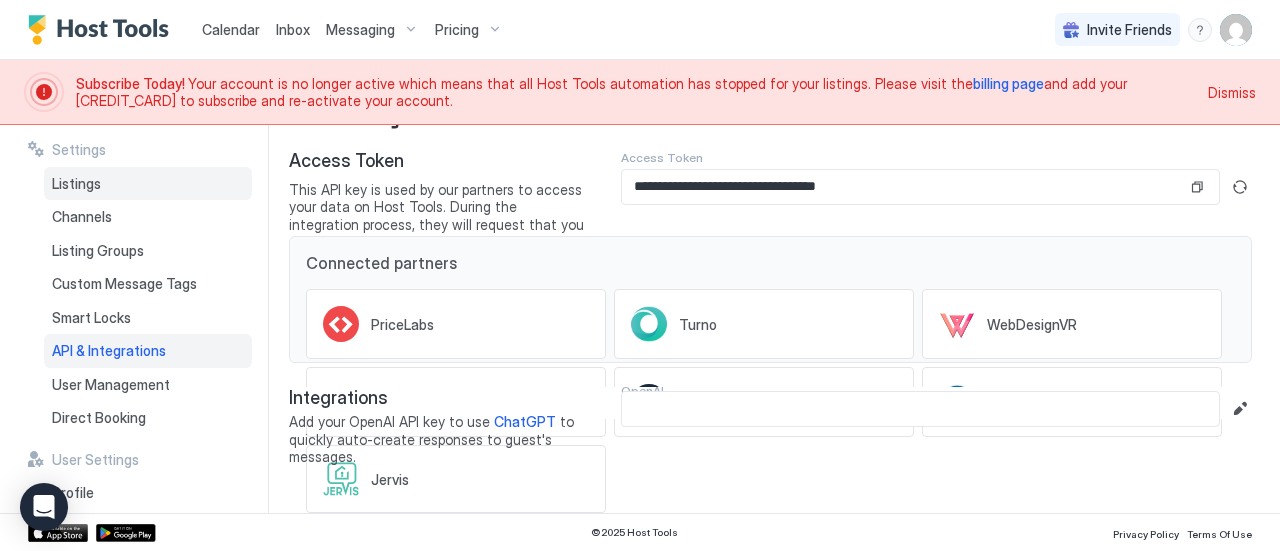 click on "Listings" at bounding box center (148, 184) 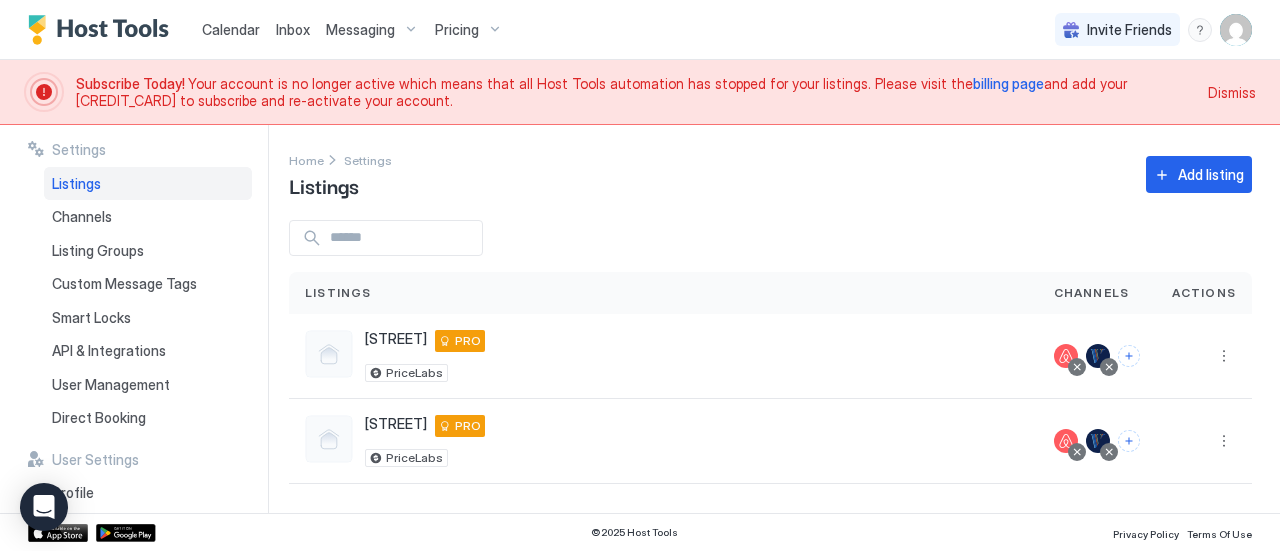 scroll, scrollTop: 0, scrollLeft: 0, axis: both 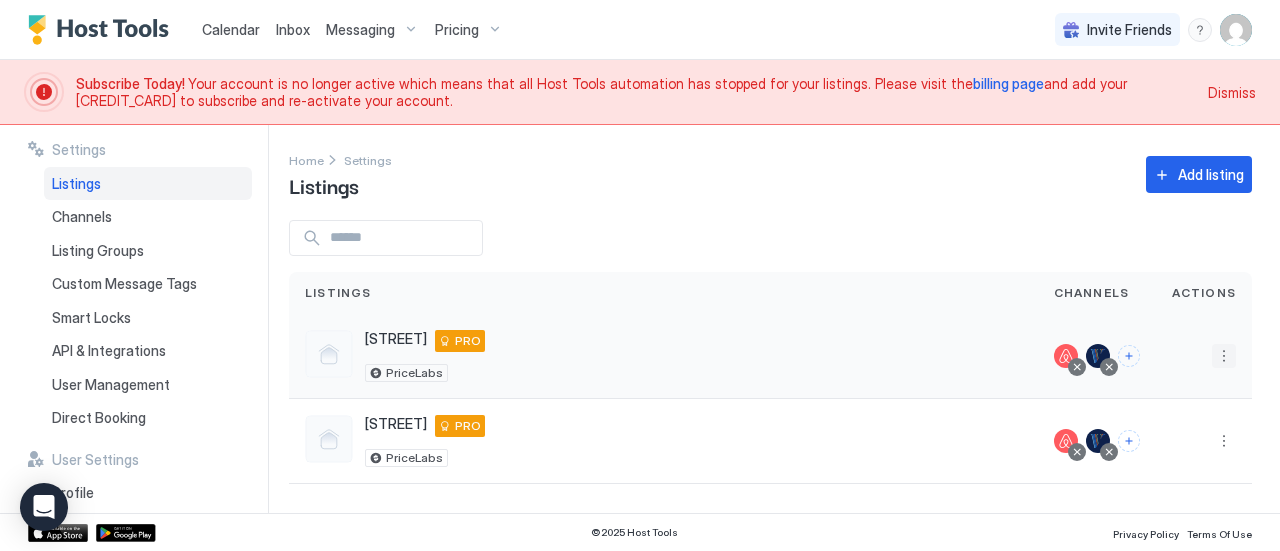 click at bounding box center [1224, 356] 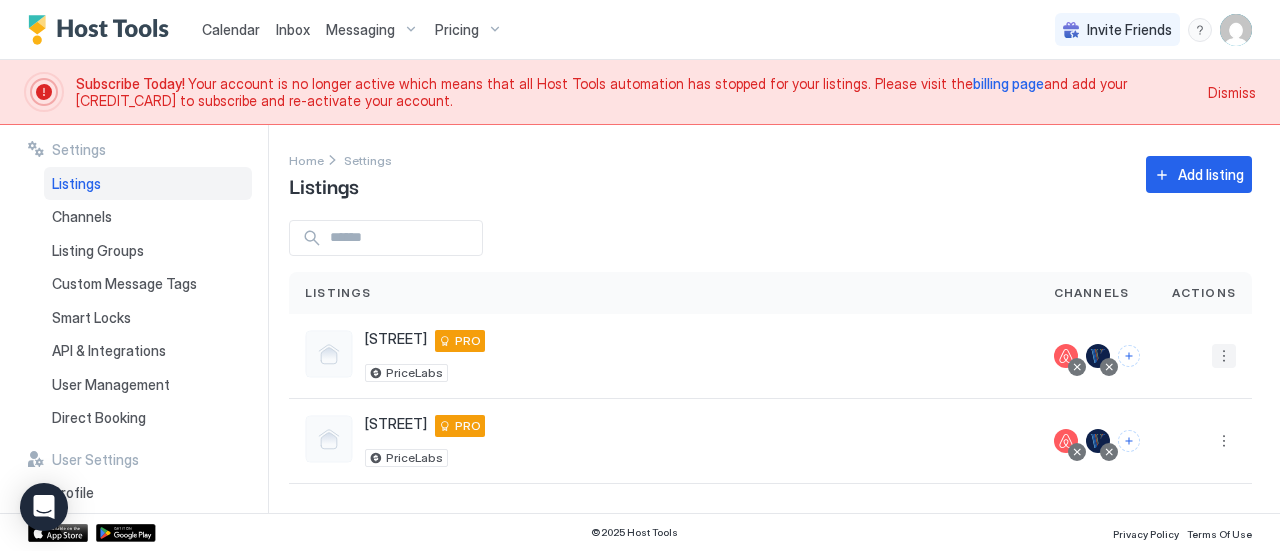 click at bounding box center (640, 275) 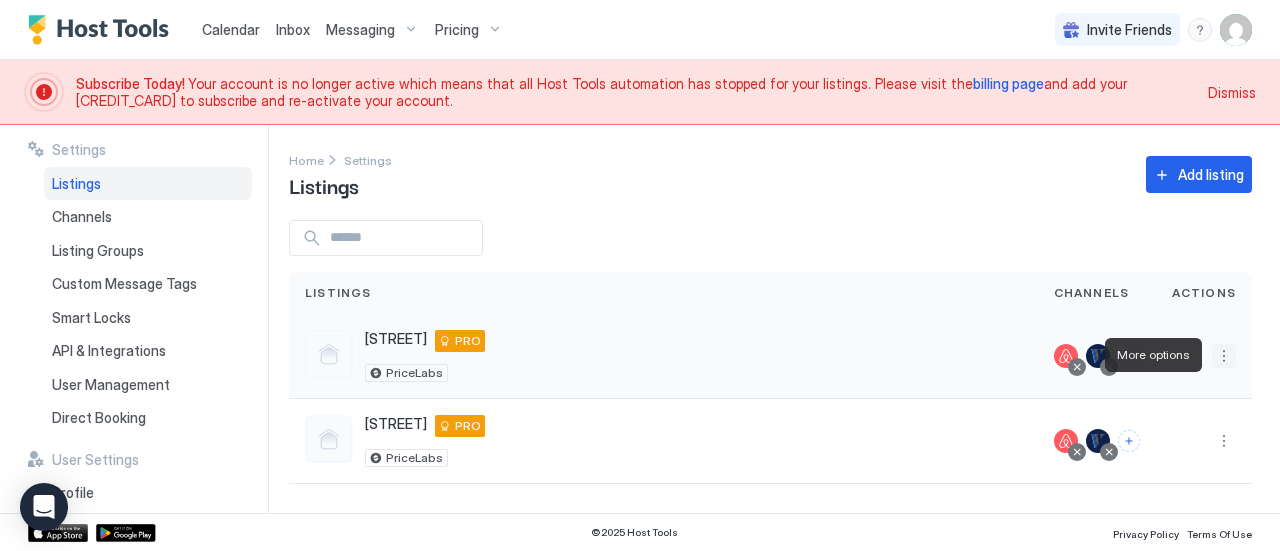 click at bounding box center [1224, 356] 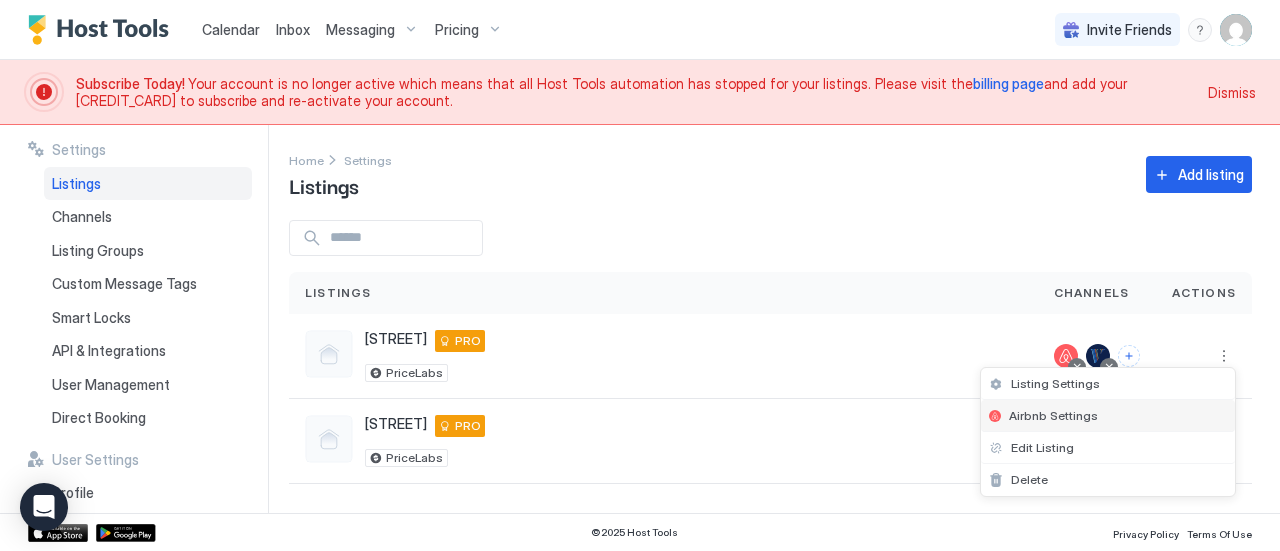 click on "Airbnb Settings" at bounding box center (1108, 416) 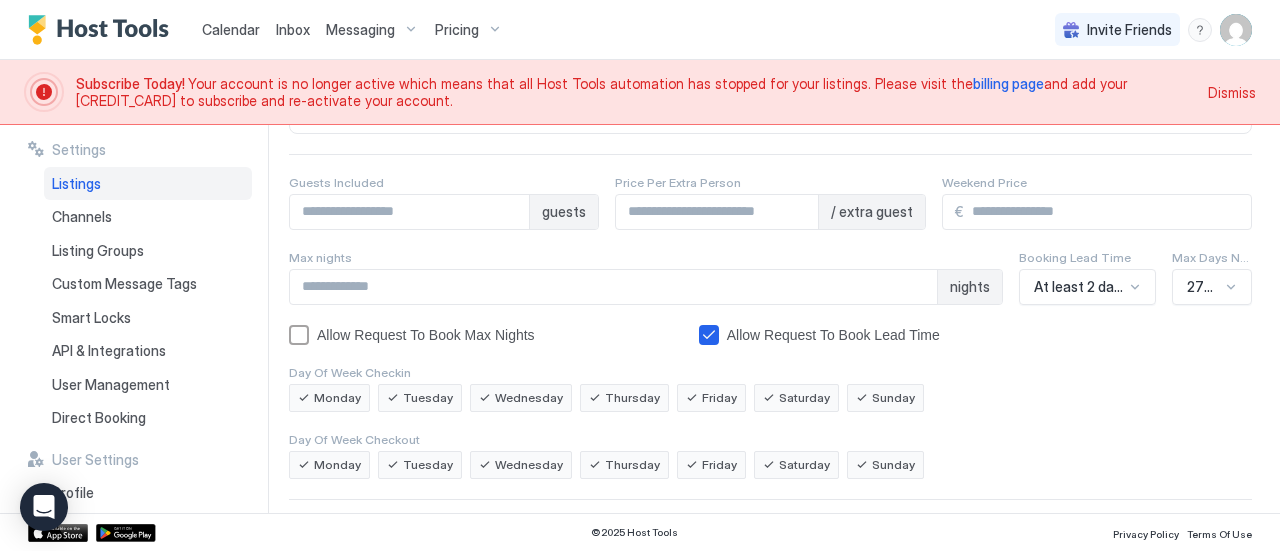 scroll, scrollTop: 215, scrollLeft: 0, axis: vertical 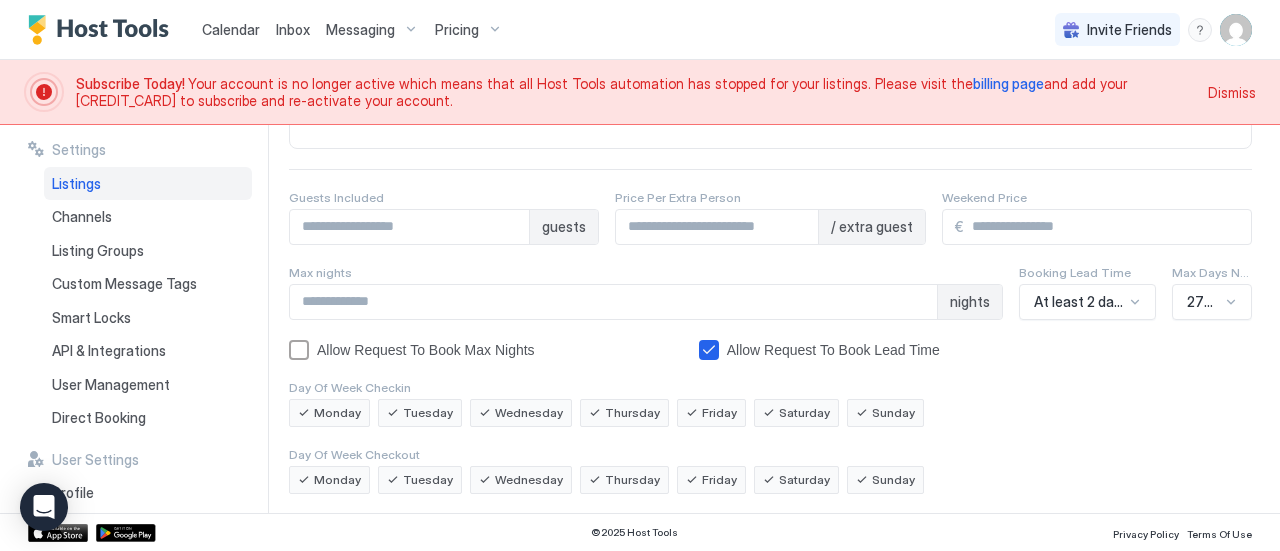 click on "270 Days" at bounding box center [1212, 302] 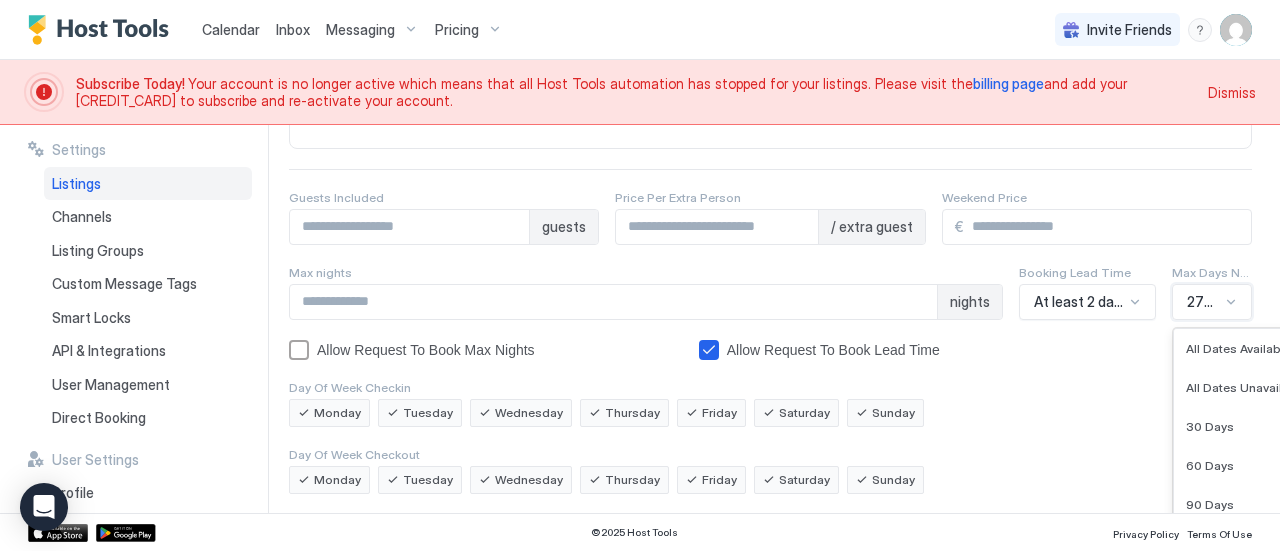 scroll, scrollTop: 477, scrollLeft: 0, axis: vertical 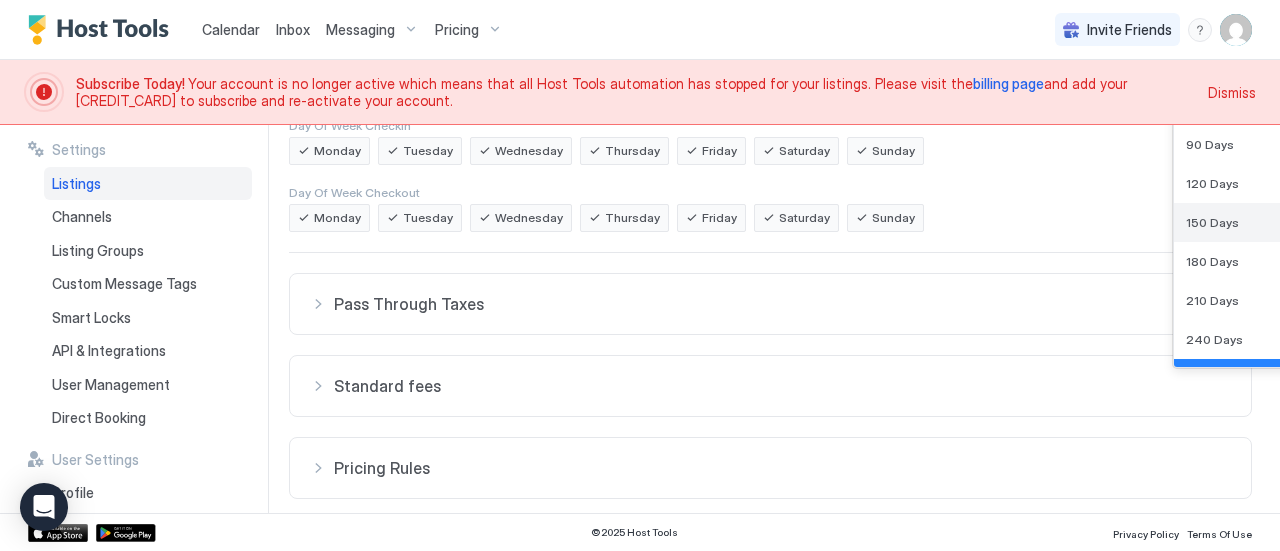 click on "150 Days" at bounding box center (1212, 222) 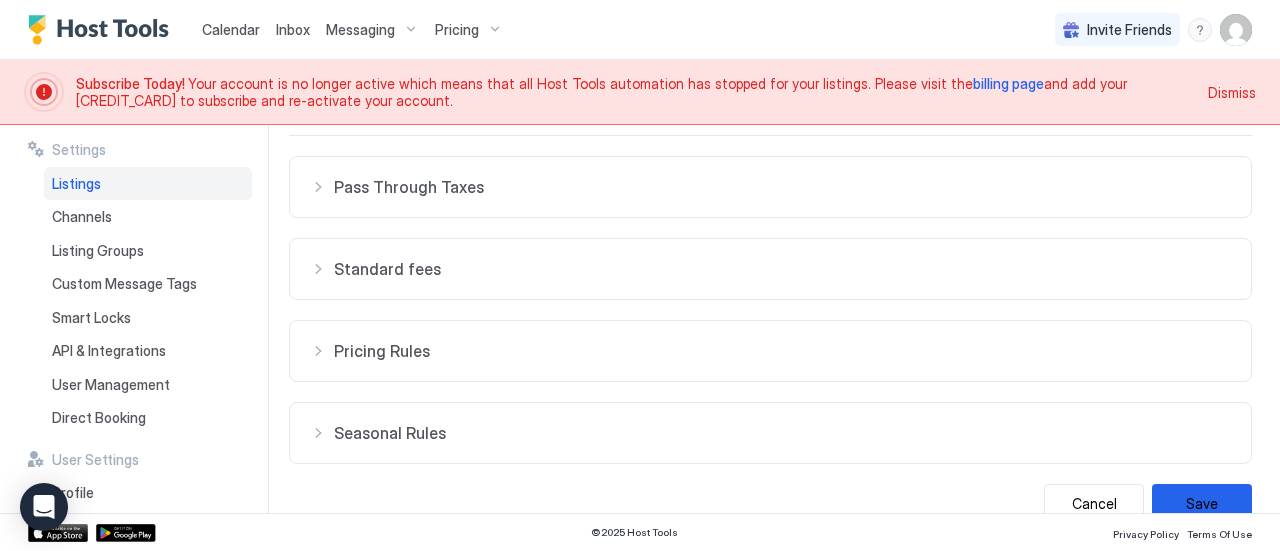 scroll, scrollTop: 621, scrollLeft: 0, axis: vertical 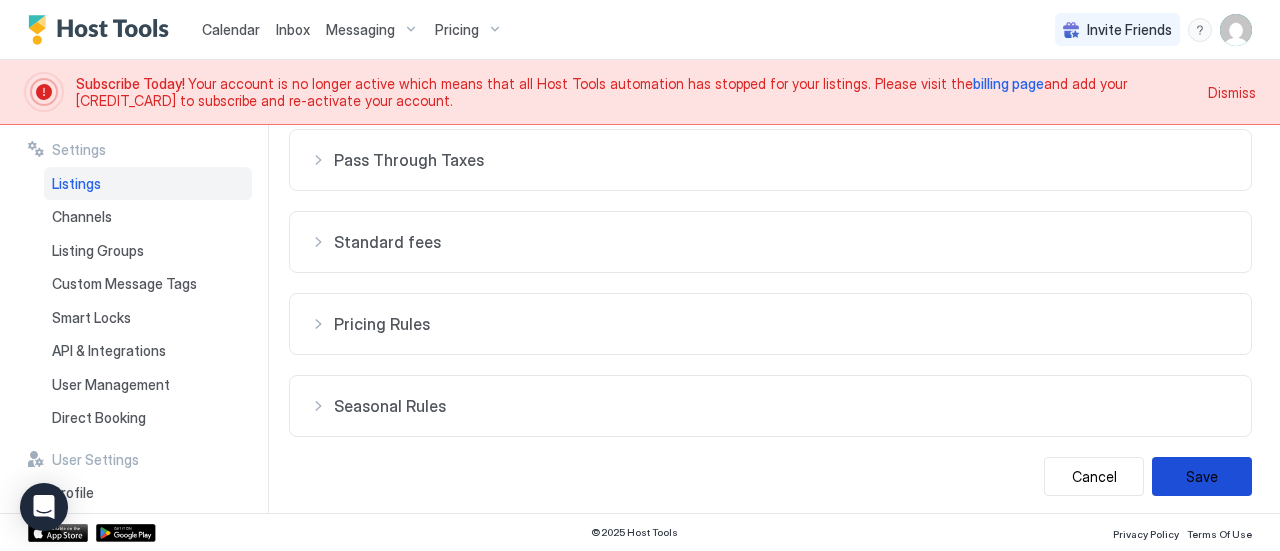 click on "Save" at bounding box center [1202, 476] 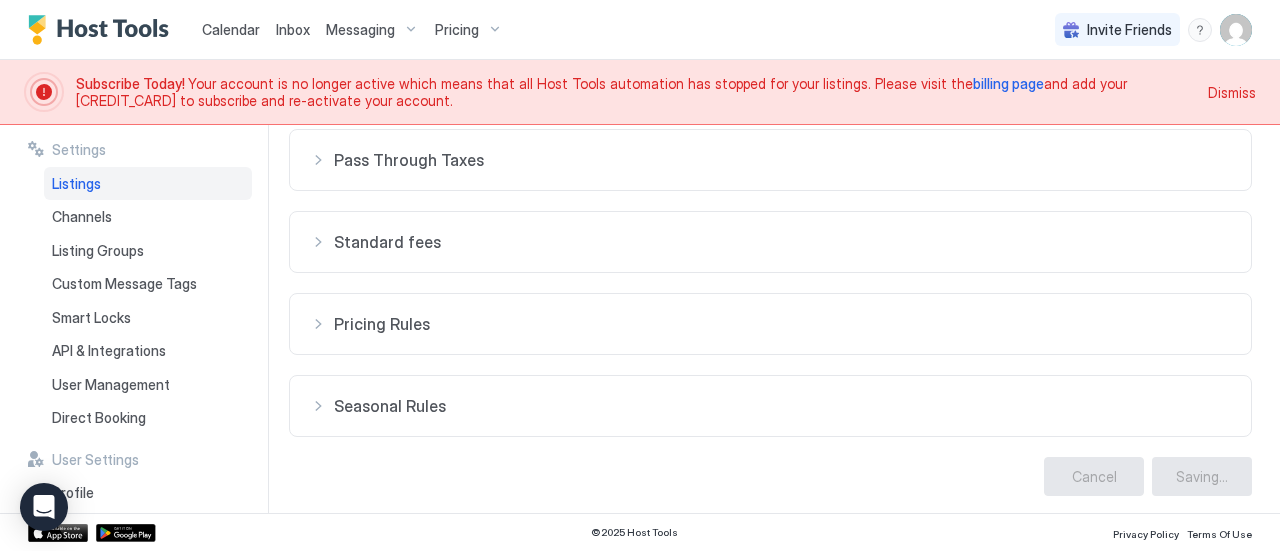 scroll, scrollTop: 0, scrollLeft: 0, axis: both 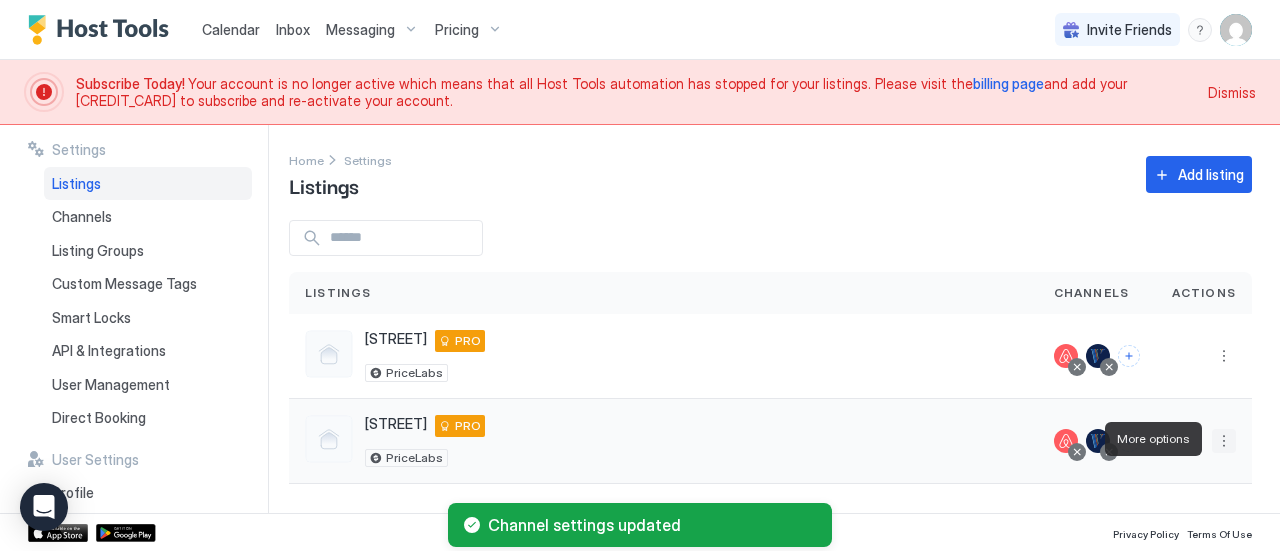 click at bounding box center [1224, 441] 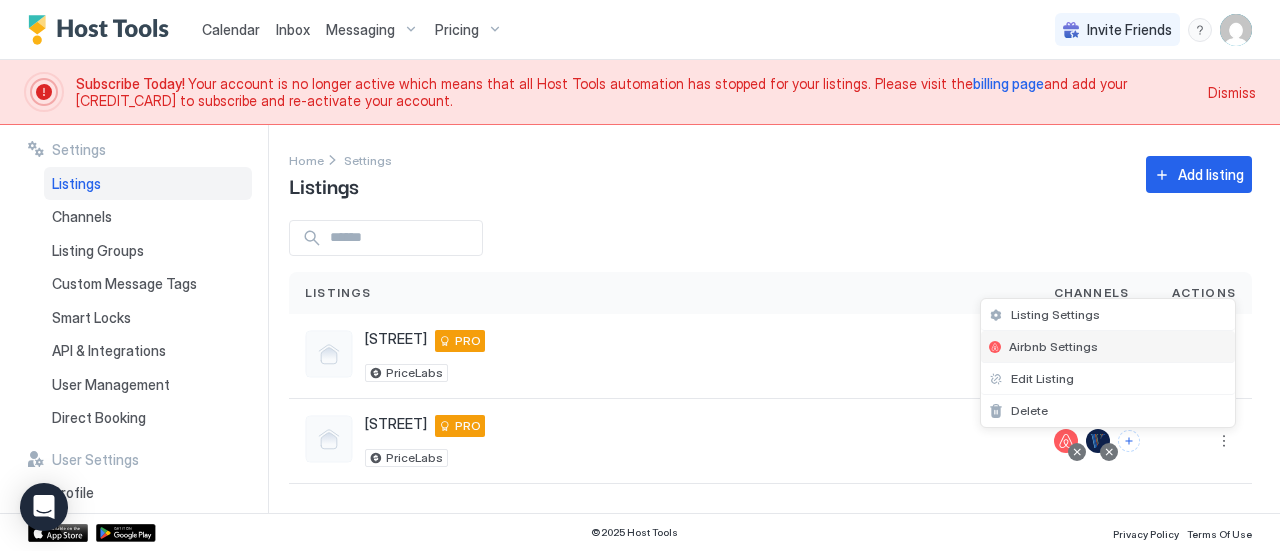 click on "Airbnb Settings" at bounding box center [1108, 347] 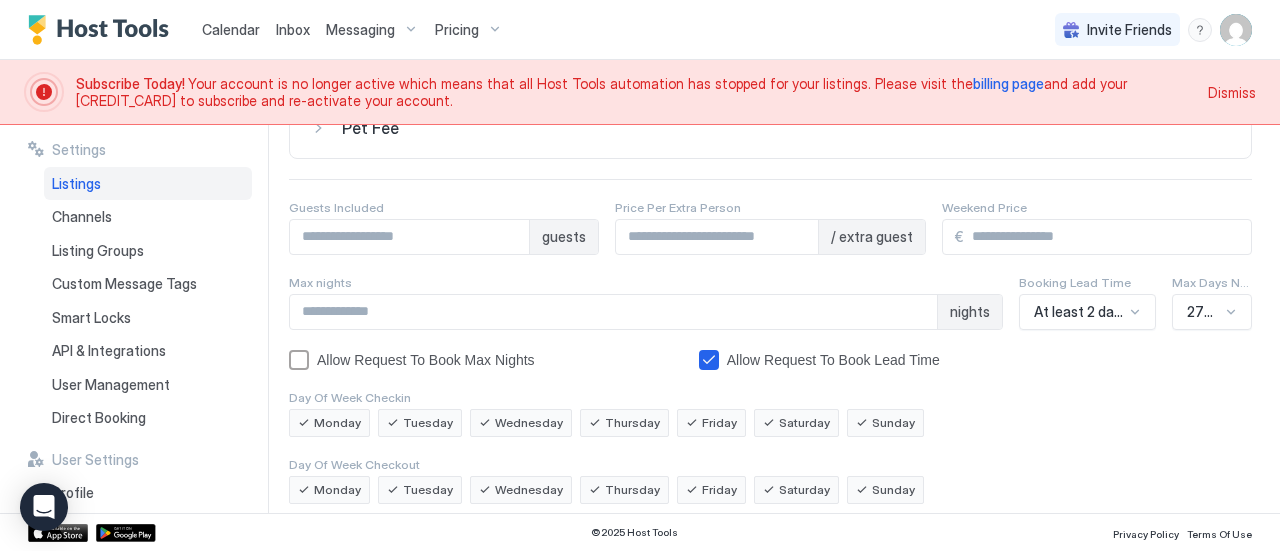 scroll, scrollTop: 237, scrollLeft: 0, axis: vertical 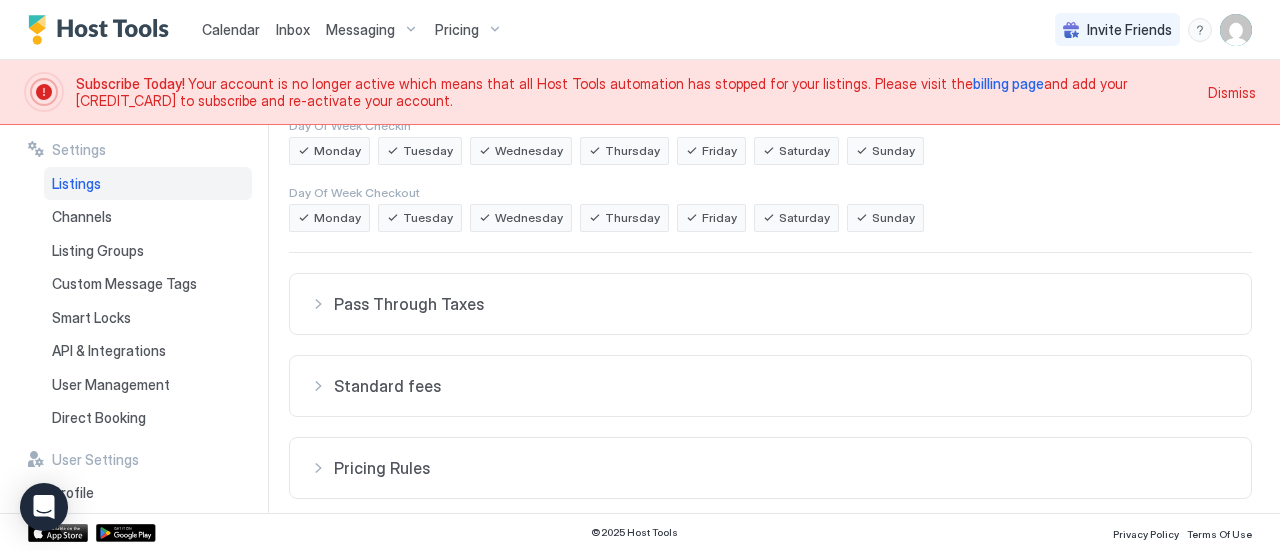 click on "270 Days" at bounding box center (1212, 40) 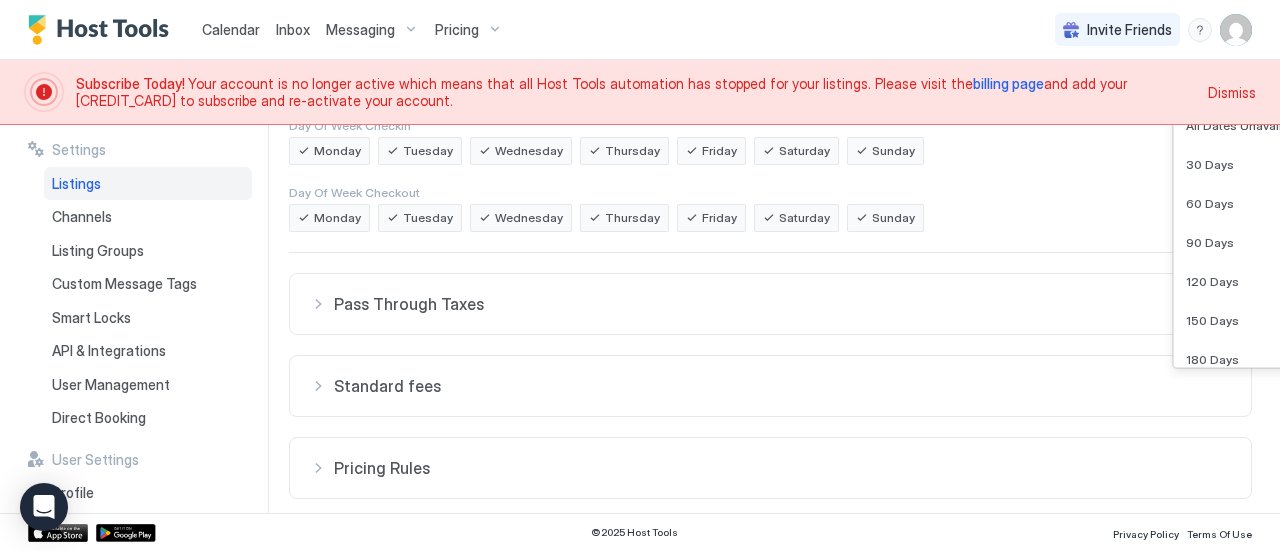 scroll, scrollTop: 142, scrollLeft: 0, axis: vertical 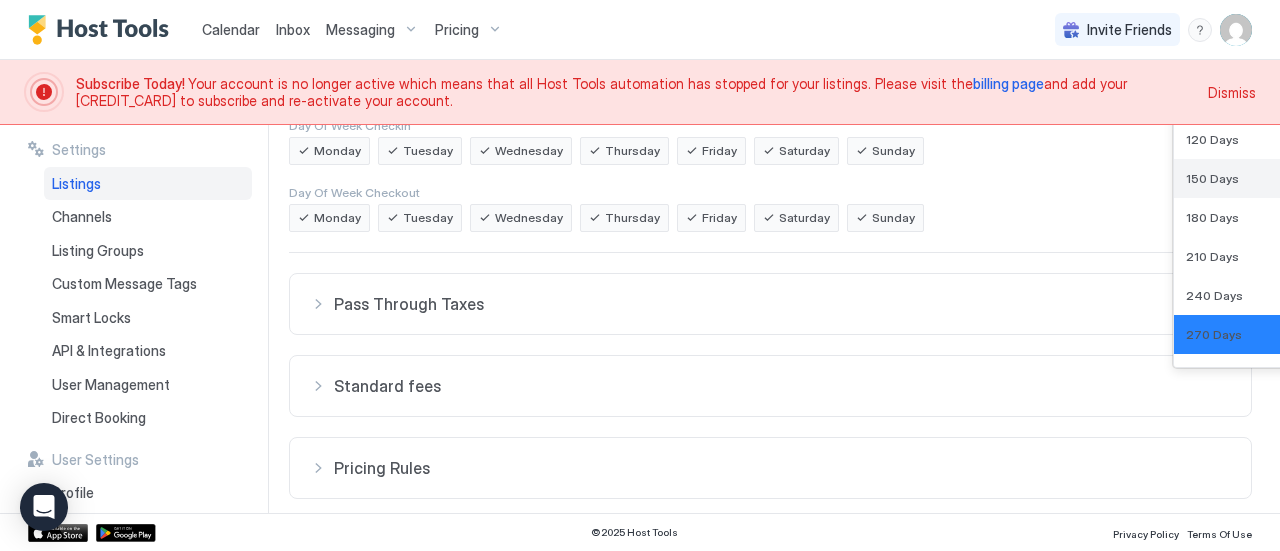 click on "150 Days" at bounding box center (1248, 178) 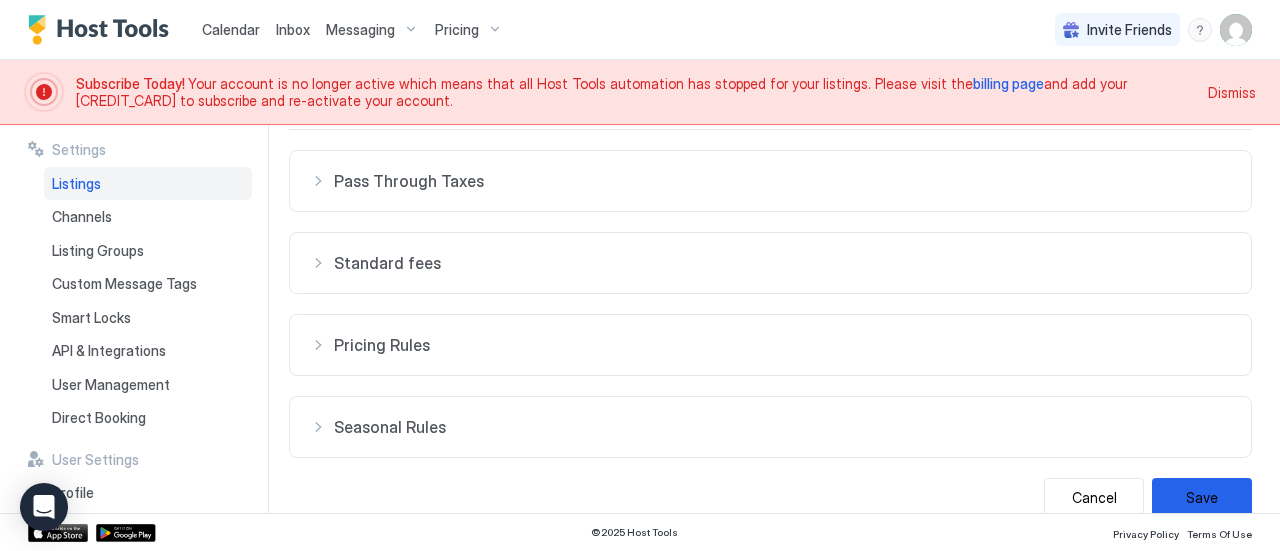 scroll, scrollTop: 621, scrollLeft: 0, axis: vertical 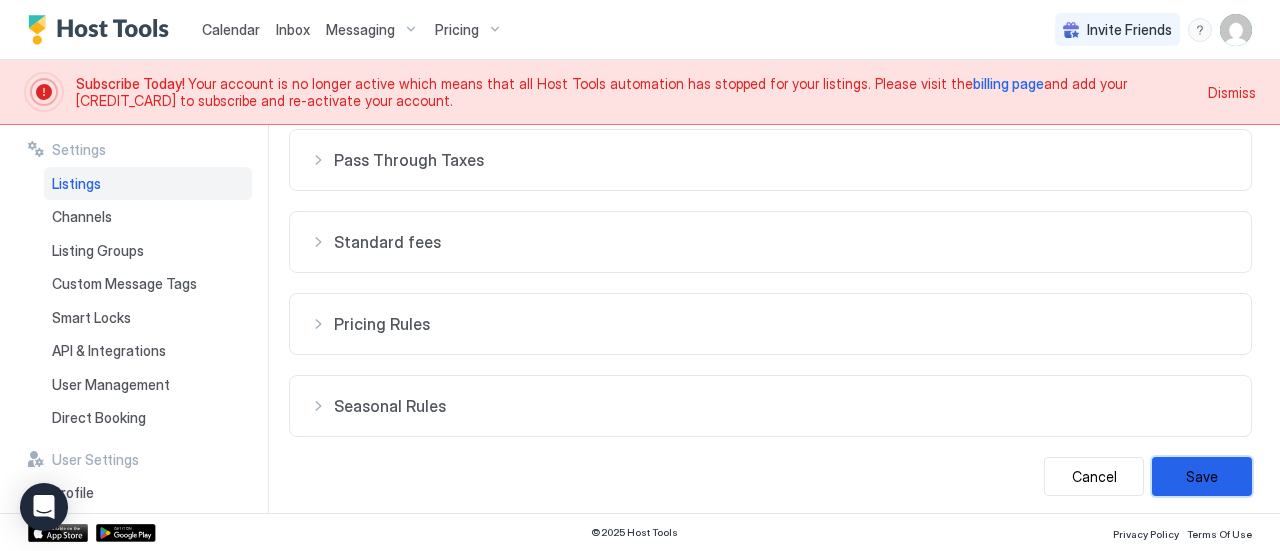 click on "Save" at bounding box center (1202, 476) 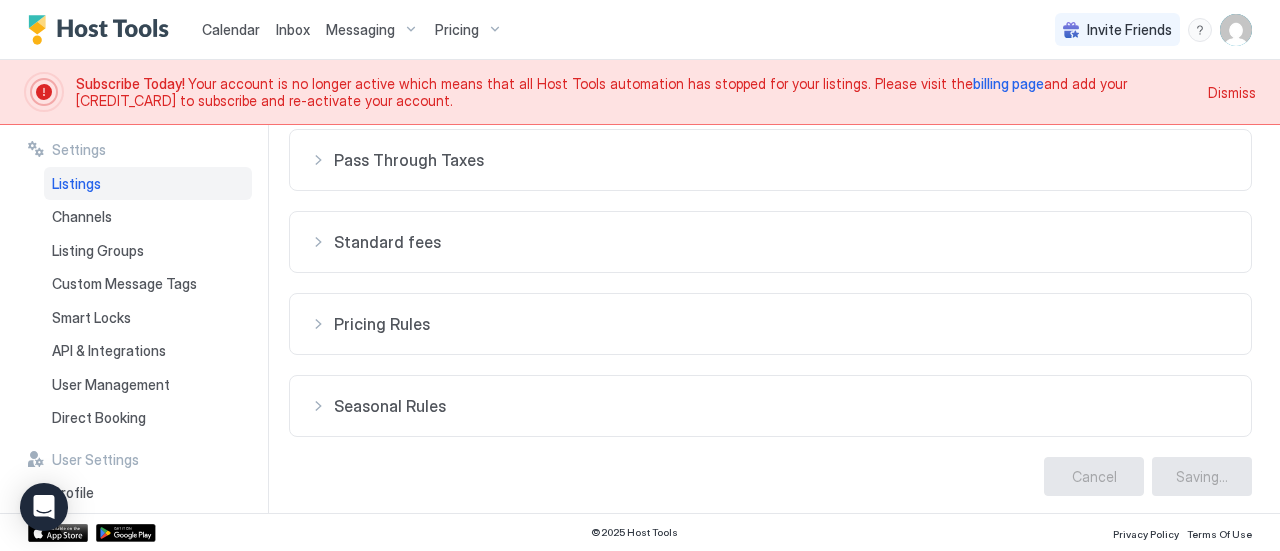 scroll, scrollTop: 0, scrollLeft: 0, axis: both 